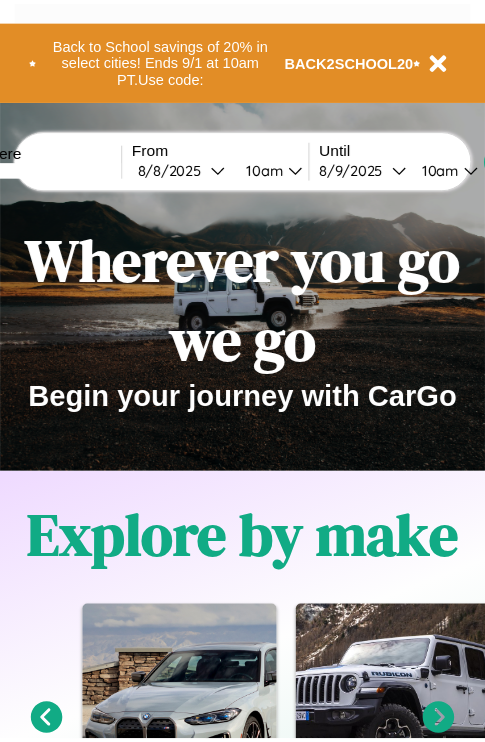 scroll, scrollTop: 0, scrollLeft: 0, axis: both 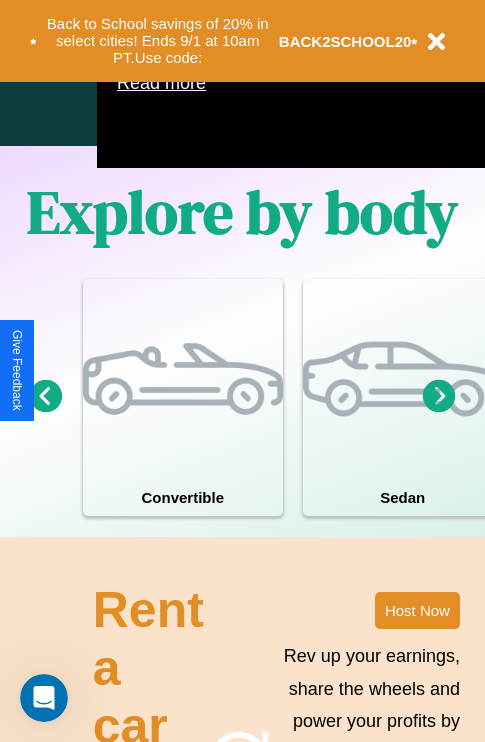 click 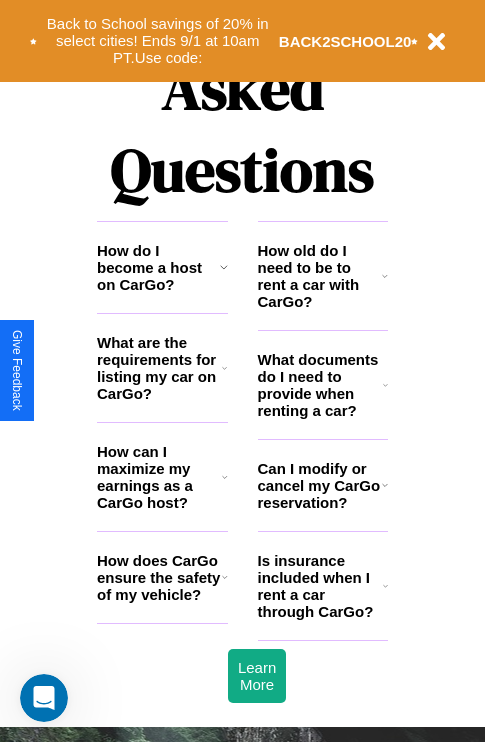 scroll, scrollTop: 2423, scrollLeft: 0, axis: vertical 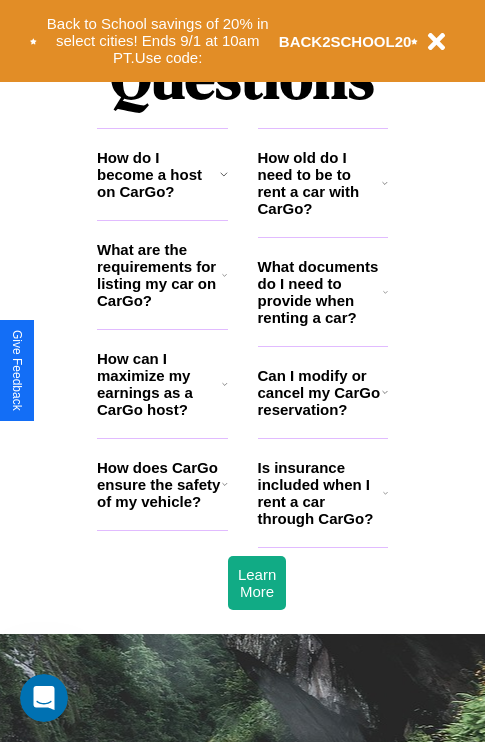click 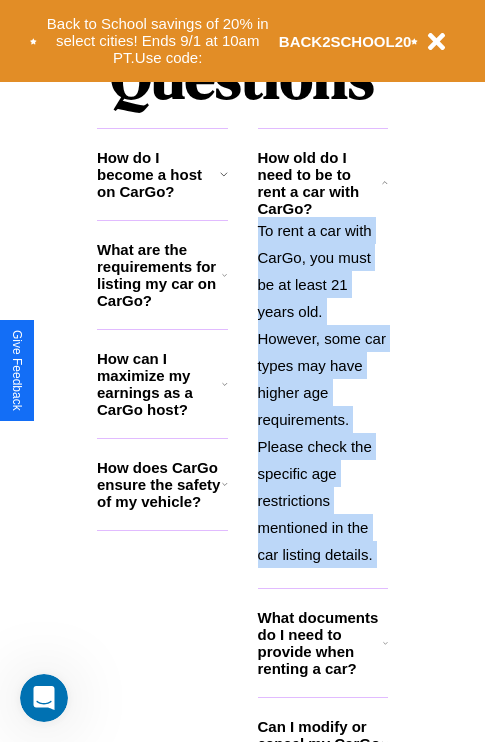scroll, scrollTop: 2503, scrollLeft: 0, axis: vertical 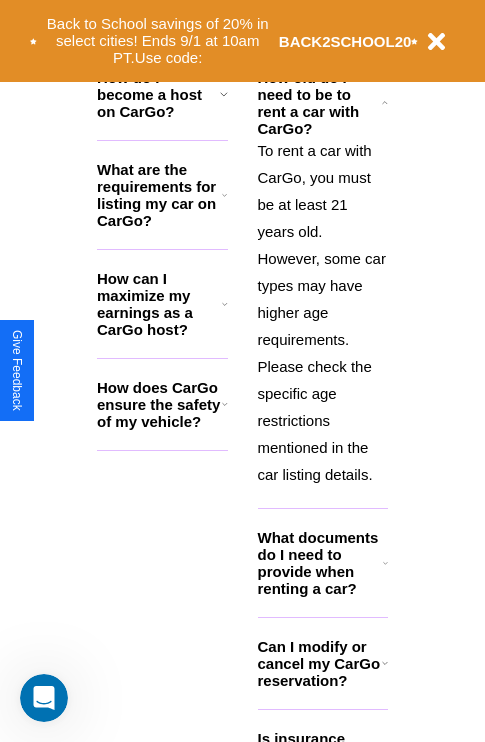 click on "Can I modify or cancel my CarGo reservation?" at bounding box center [320, 663] 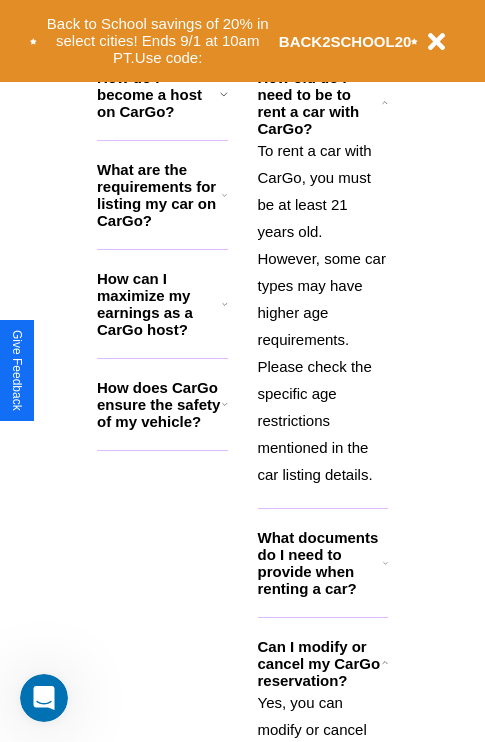 click 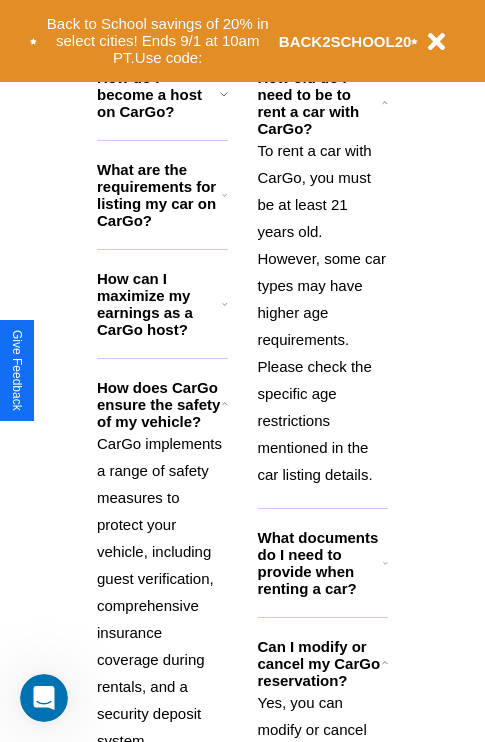 click on "What documents do I need to provide when renting a car?" at bounding box center (321, 563) 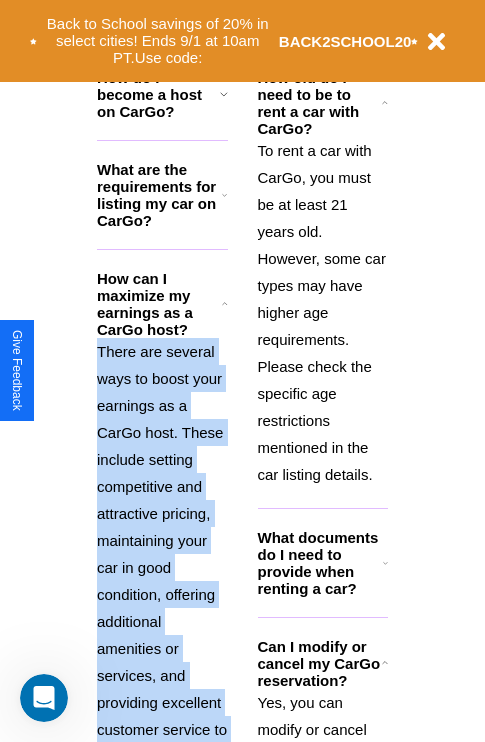 scroll, scrollTop: 3018, scrollLeft: 0, axis: vertical 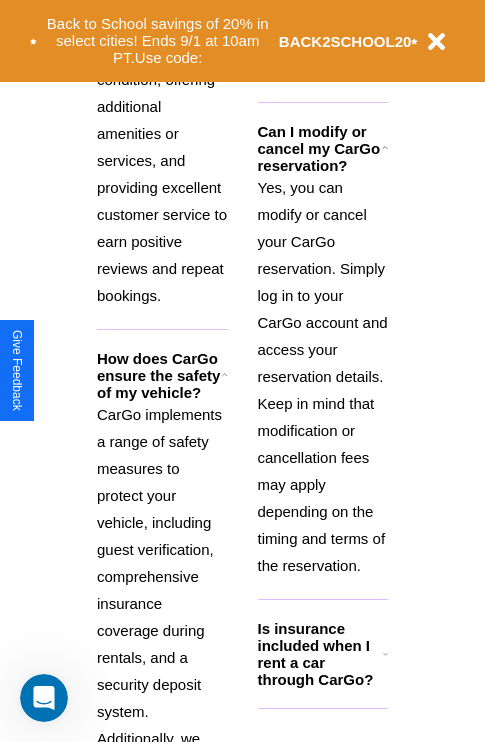 click on "Is insurance included when I rent a car through CarGo?" at bounding box center (320, 654) 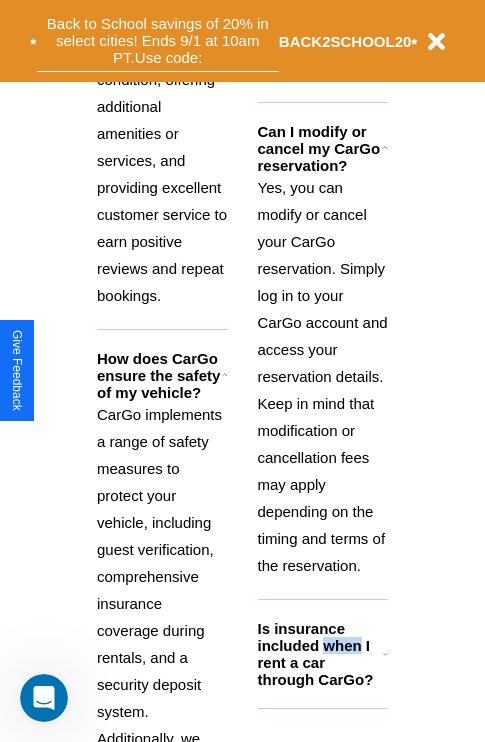 click on "Back to School savings of 20% in select cities! Ends 9/1 at 10am PT.  Use code:" at bounding box center [158, 41] 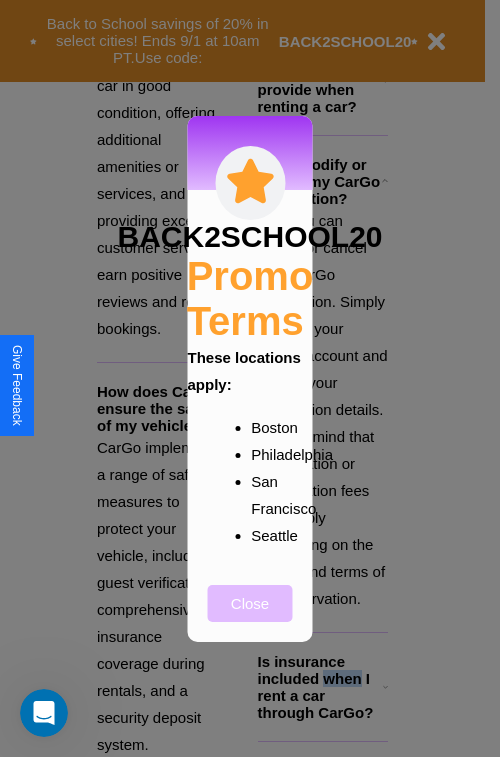 click on "Close" at bounding box center [250, 603] 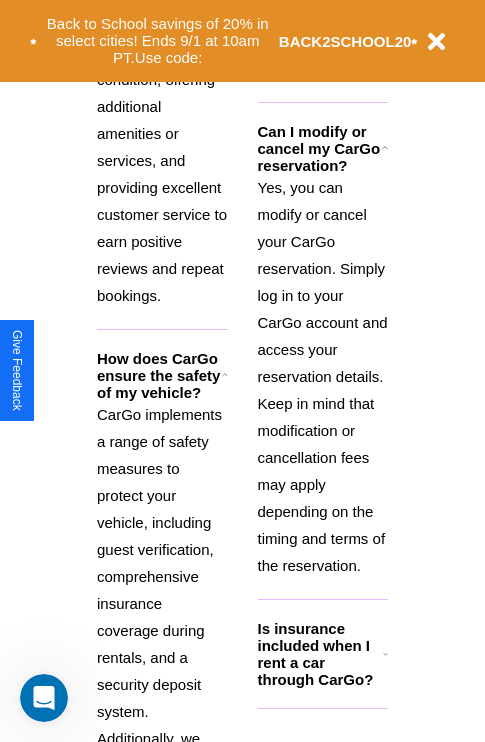 scroll, scrollTop: 0, scrollLeft: 0, axis: both 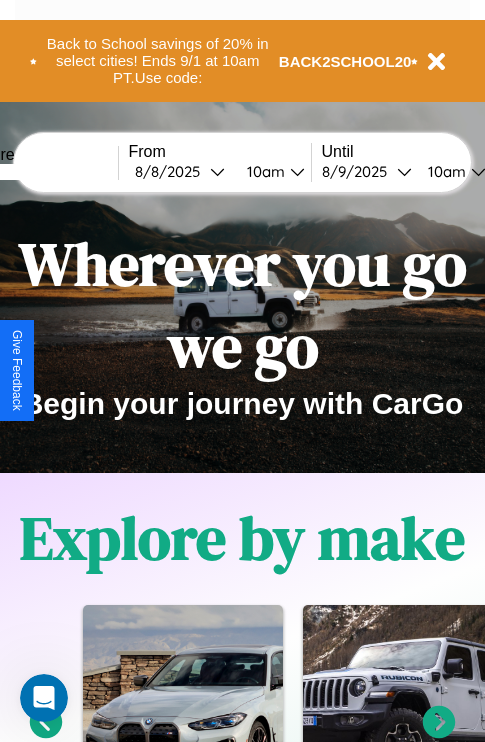 click at bounding box center (43, 172) 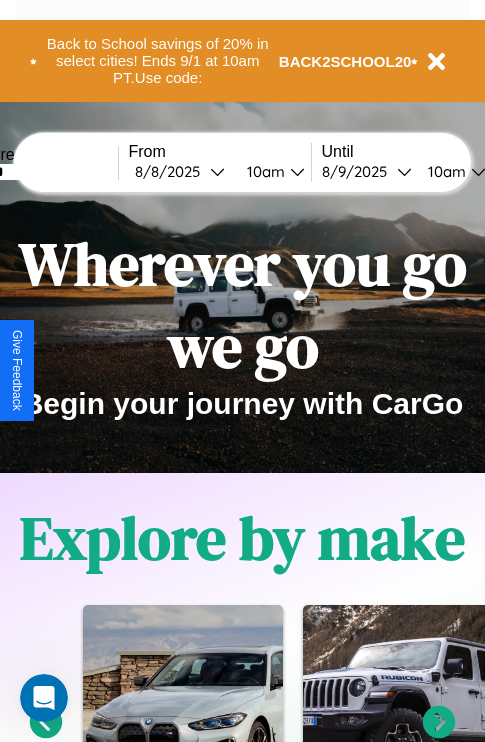 type on "******" 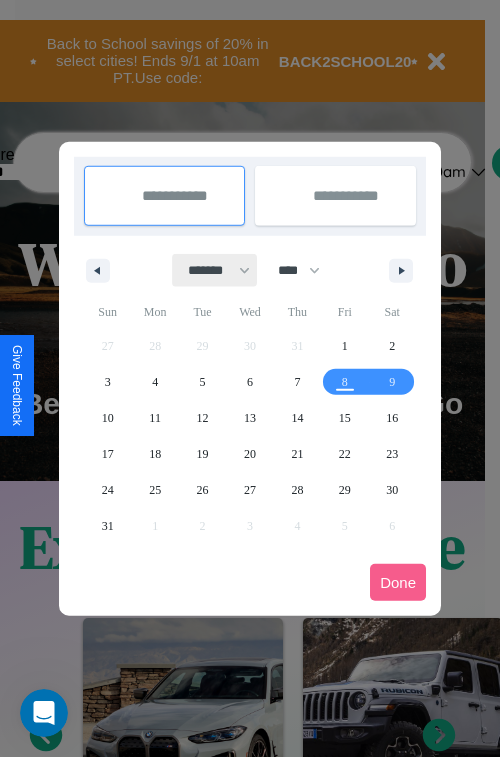 click on "******* ******** ***** ***** *** **** **** ****** ********* ******* ******** ********" at bounding box center (215, 270) 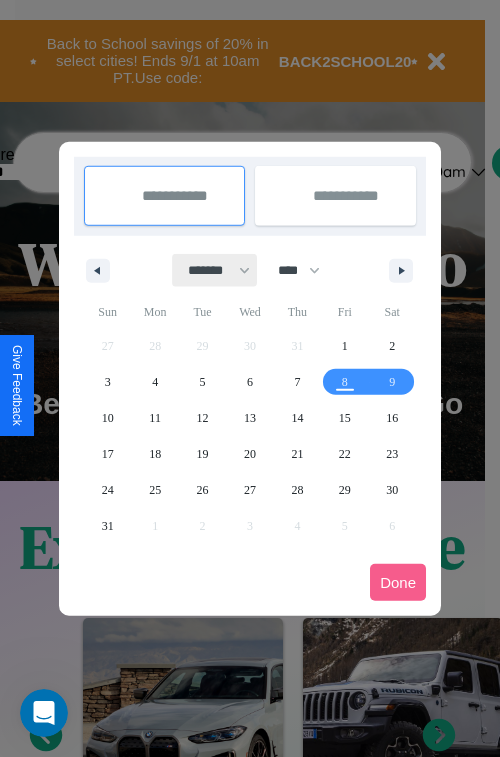select on "*" 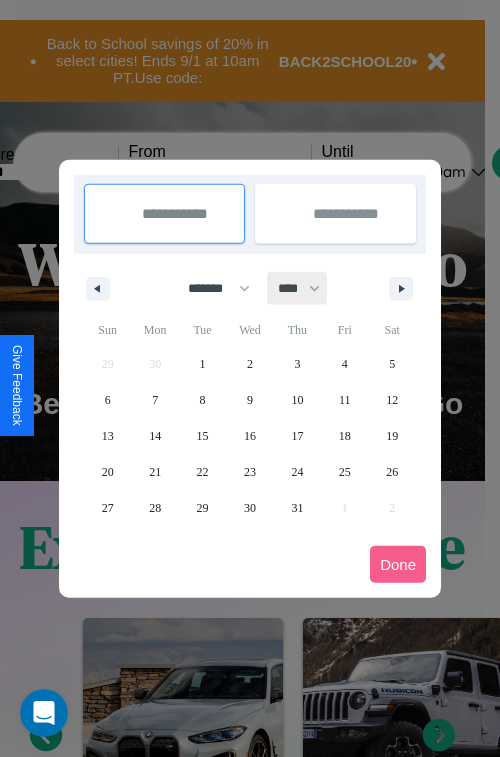 click on "**** **** **** **** **** **** **** **** **** **** **** **** **** **** **** **** **** **** **** **** **** **** **** **** **** **** **** **** **** **** **** **** **** **** **** **** **** **** **** **** **** **** **** **** **** **** **** **** **** **** **** **** **** **** **** **** **** **** **** **** **** **** **** **** **** **** **** **** **** **** **** **** **** **** **** **** **** **** **** **** **** **** **** **** **** **** **** **** **** **** **** **** **** **** **** **** **** **** **** **** **** **** **** **** **** **** **** **** **** **** **** **** **** **** **** **** **** **** **** **** ****" at bounding box center [298, 288] 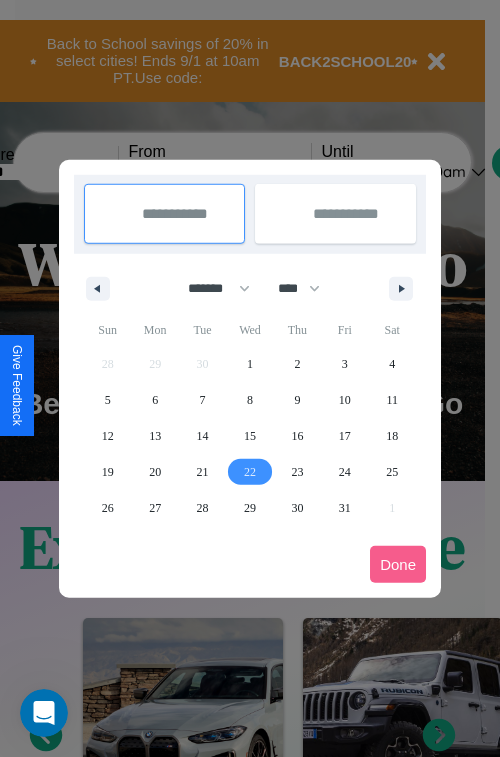 click on "22" at bounding box center [250, 472] 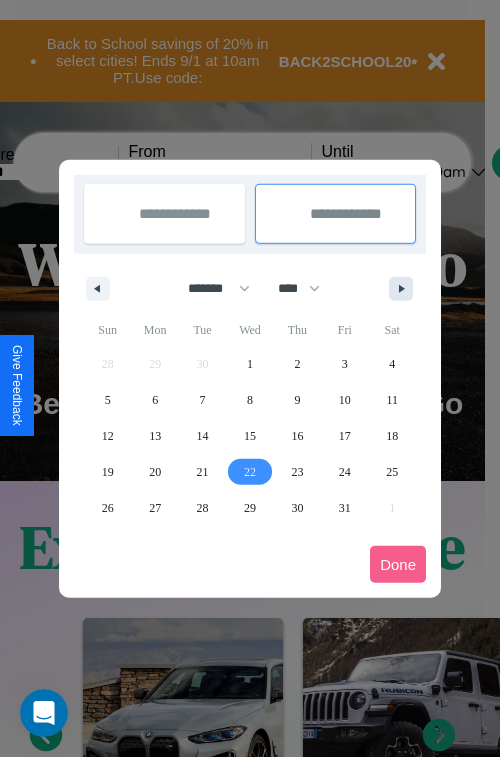 click at bounding box center (405, 289) 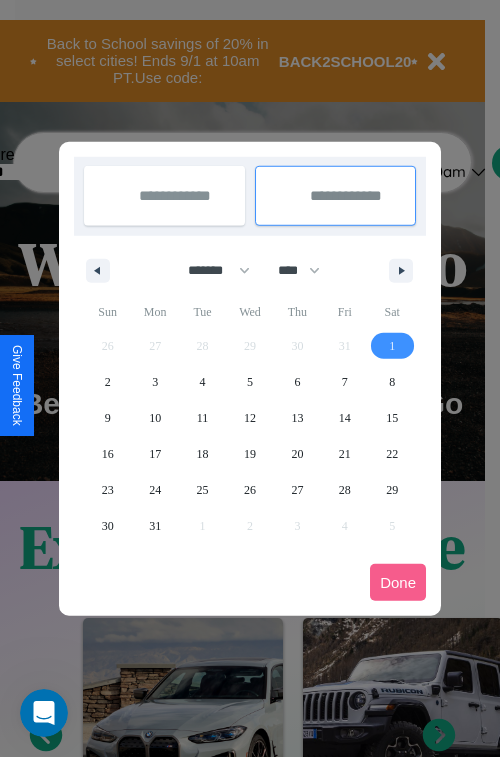 click on "1" at bounding box center (392, 346) 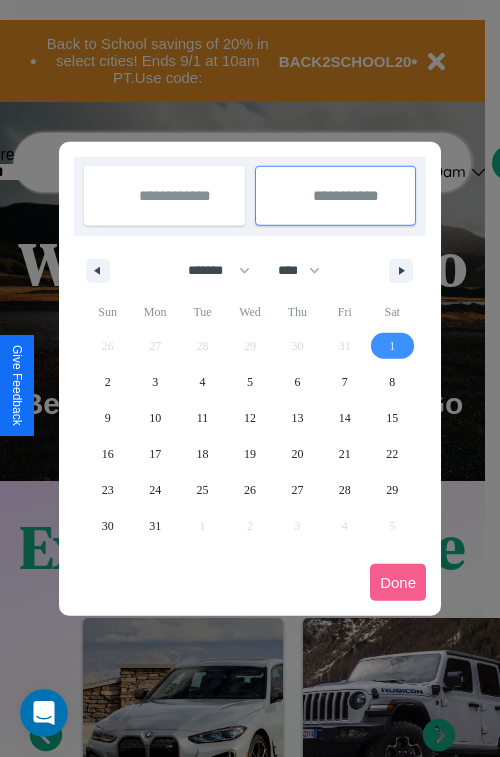 select on "*" 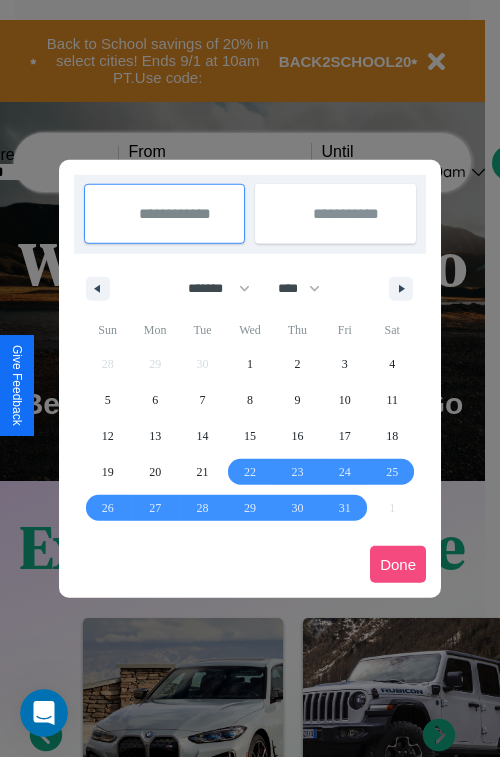 click on "Done" at bounding box center [398, 564] 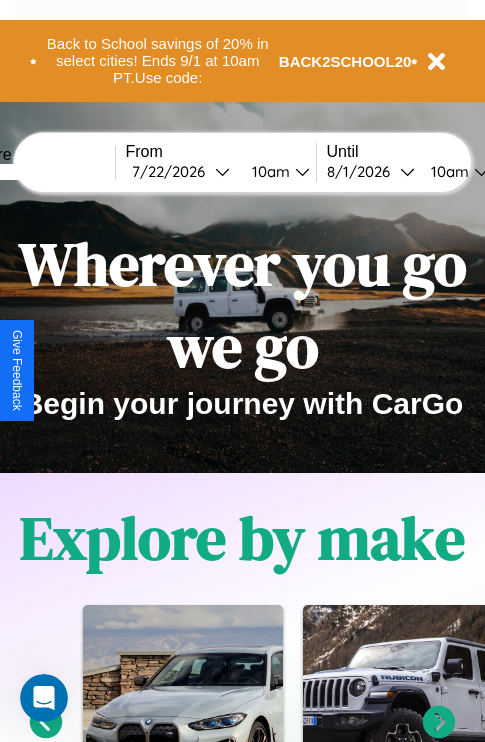 click on "10am" at bounding box center [268, 171] 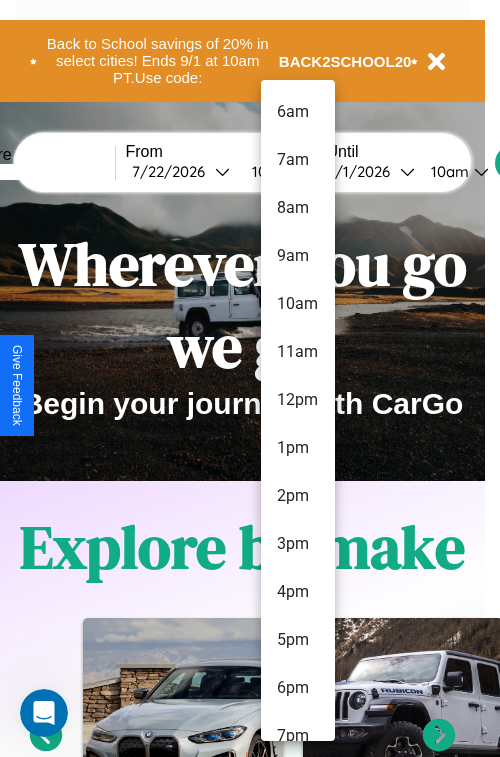 click on "7pm" at bounding box center [298, 736] 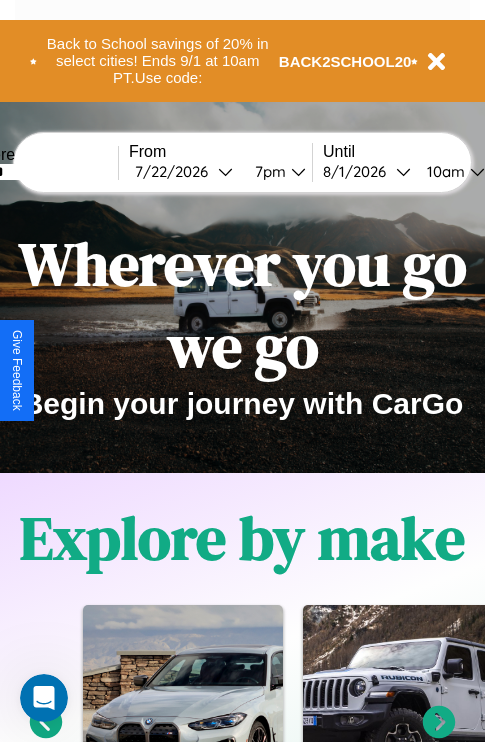 click on "10am" at bounding box center [443, 171] 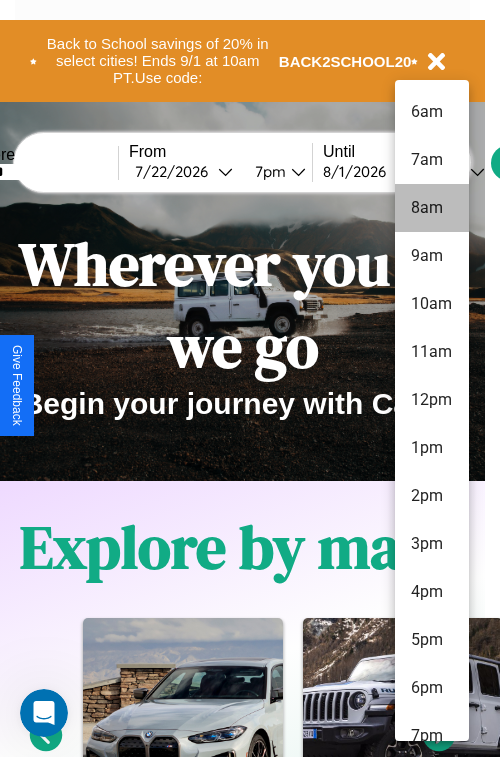 click on "8am" at bounding box center (432, 208) 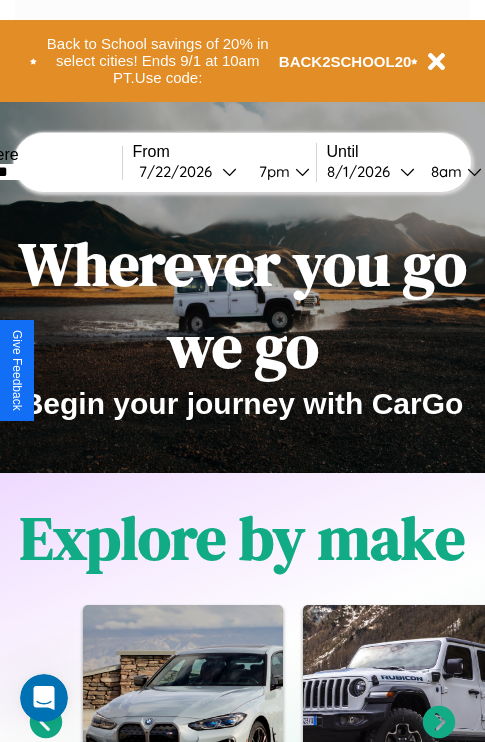 scroll, scrollTop: 0, scrollLeft: 64, axis: horizontal 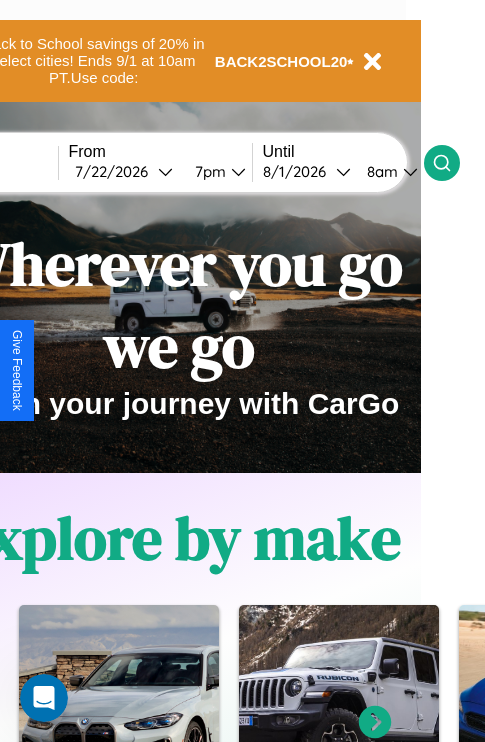 click 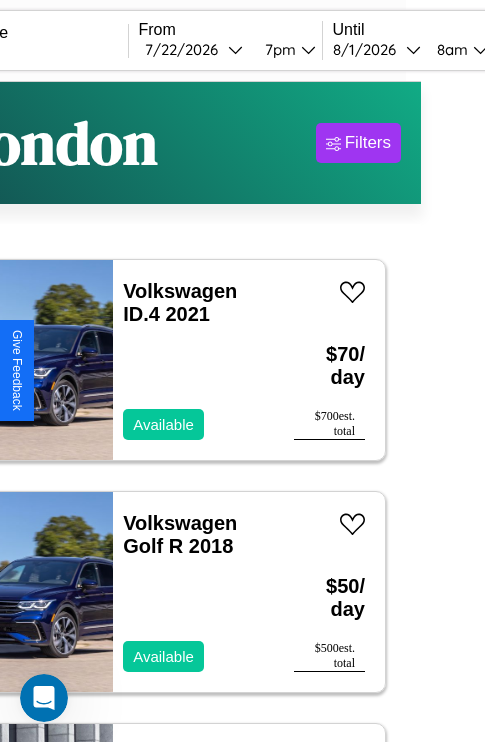 scroll, scrollTop: 0, scrollLeft: 0, axis: both 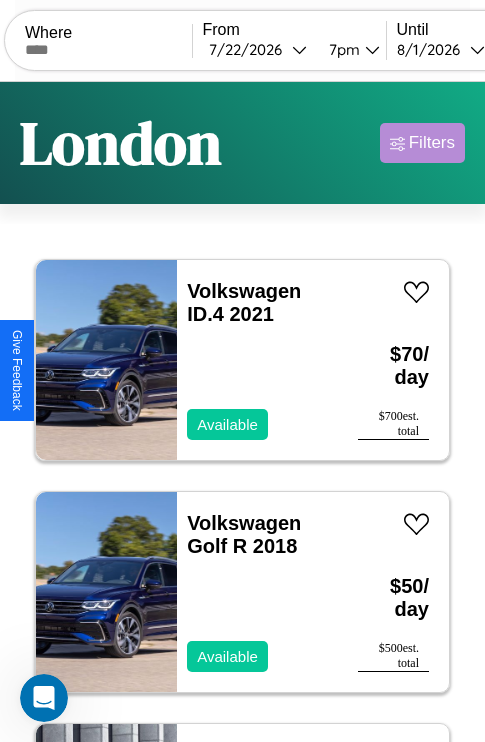 click on "Filters" at bounding box center (432, 143) 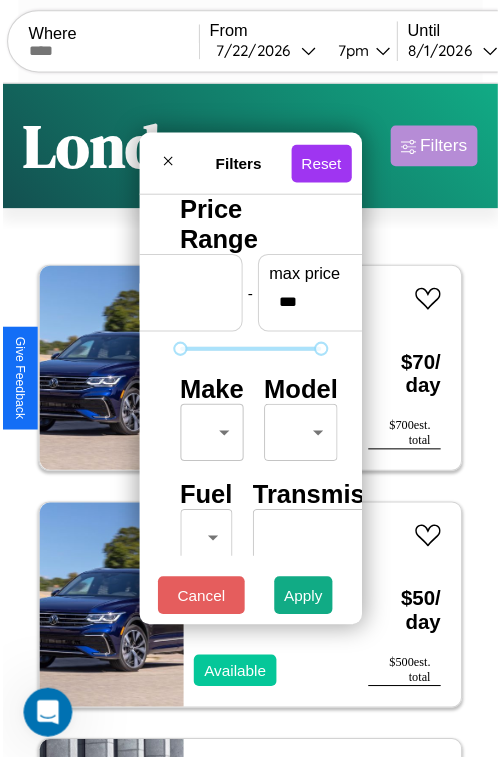 scroll, scrollTop: 59, scrollLeft: 0, axis: vertical 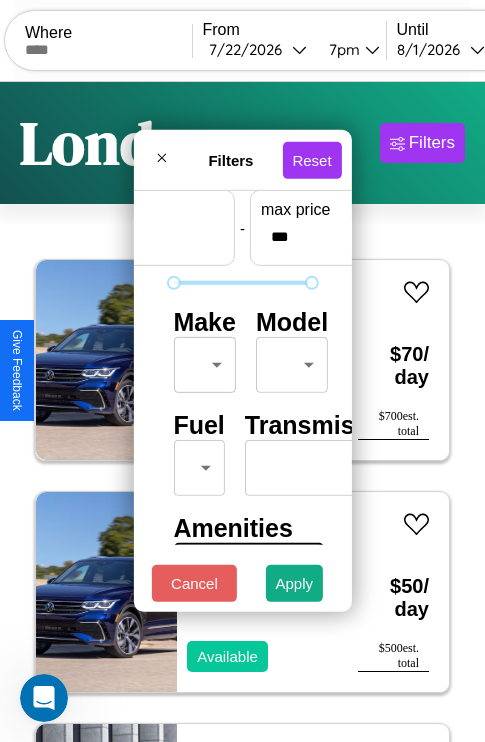 click on "CarGo Where From [DATE] [TIME] Until [DATE] [TIME] Become a Host Login Sign Up [CITY] Filters 153 cars in this area These cars can be picked up in this city. Volkswagen ID.4 2021 Available $ 70 / day $ 700 est. total Volkswagen Golf R 2018 Available $ 50 / day $ 500 est. total Volvo WX 2019 Unavailable $ 50 / day $ 500 est. total Honda NPS50 (Ruckus) 2023 Unavailable $ 80 / day $ 800 est. total Land Rover LR4 2019 Available $ 70 / day $ 700 est. total Kia Sorento 2018 Available $ 60 / day $ 600 est. total Buick Envista 2014 Available $ 200 / day $ 2000 est. total Ferrari SF90 Stradale 2022 Unavailable $ 100 / day $ 1000 est. total Mercedes SLR McLaren 2023 Available $ 190 / day $ 1900 est. total Subaru DL 2017 Unavailable $ 110 / day $ 1100 est. total Nissan NV200 2017 Available $ 100 / day $ 1000 est. total Ford Bronco II 2016 Available $ 130 / day $ 1300 est. total Bentley Turbo 2014 Available $ 120 / day $ 1200 est. total" at bounding box center [242, 412] 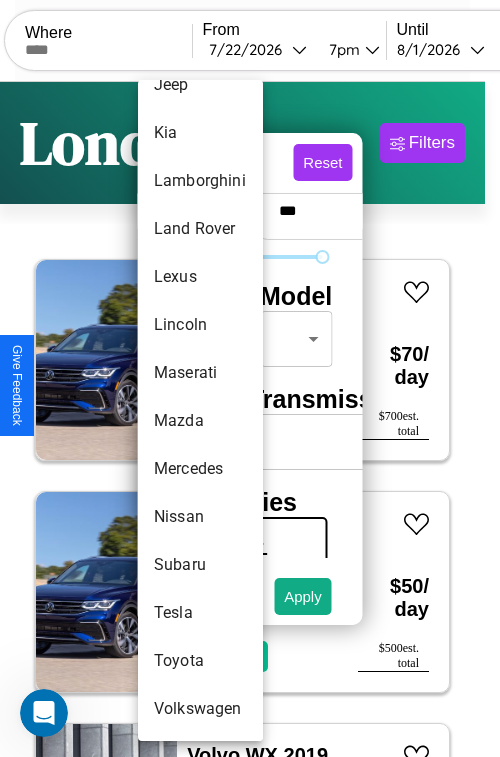 scroll, scrollTop: 1083, scrollLeft: 0, axis: vertical 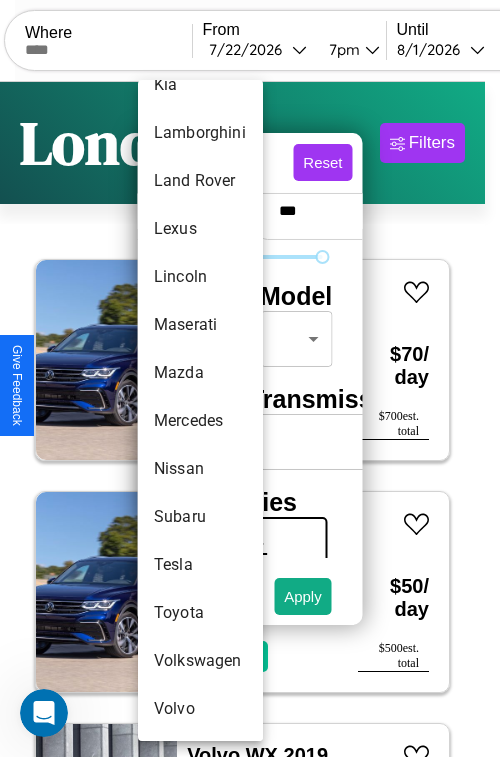 click on "Subaru" at bounding box center (200, 517) 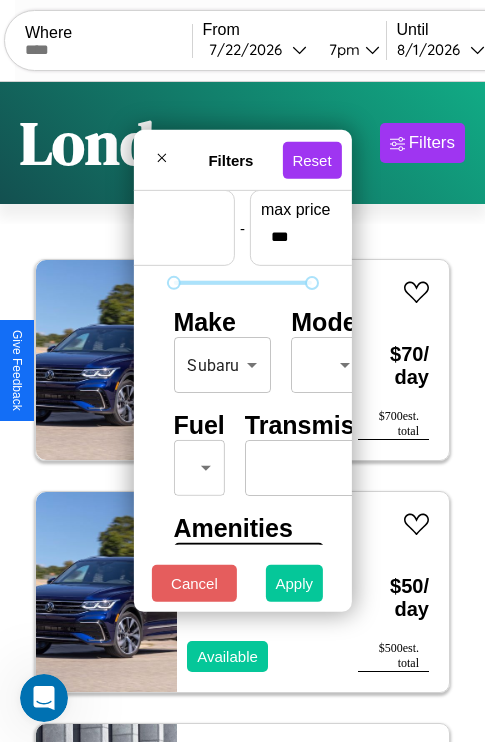 click on "Apply" at bounding box center (295, 583) 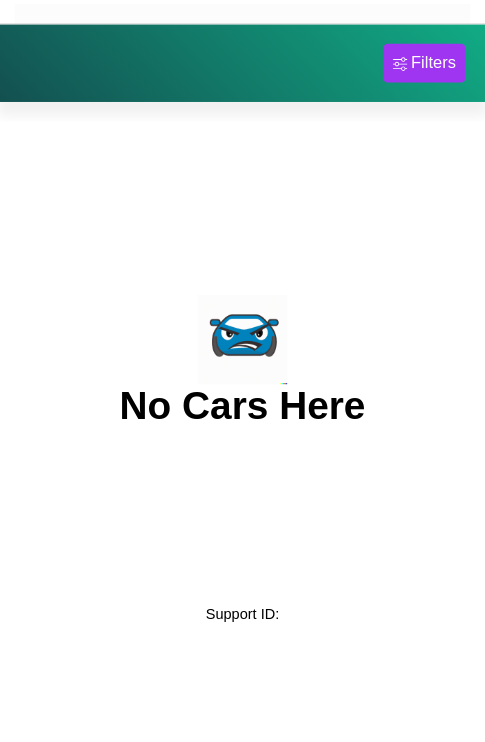 scroll, scrollTop: 0, scrollLeft: 0, axis: both 